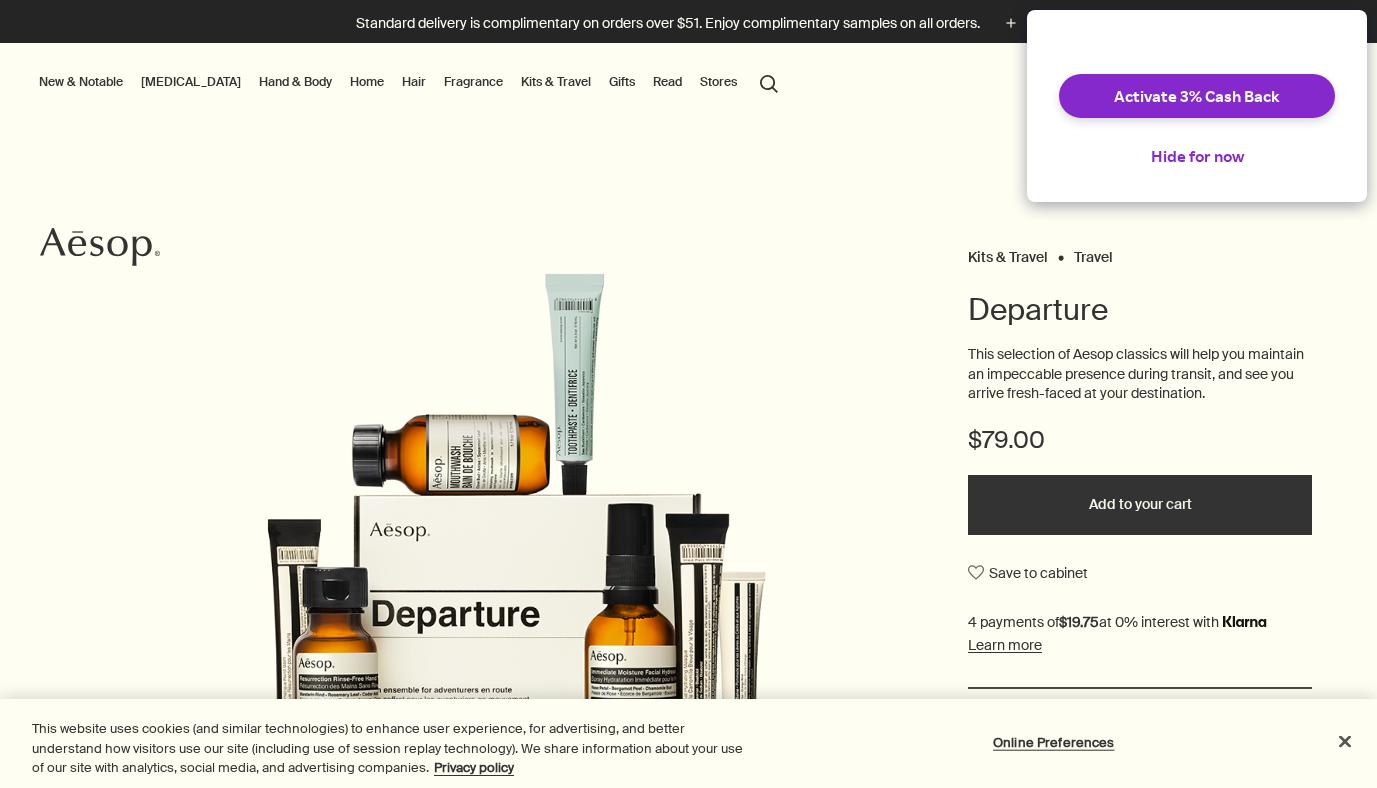 scroll, scrollTop: 0, scrollLeft: 0, axis: both 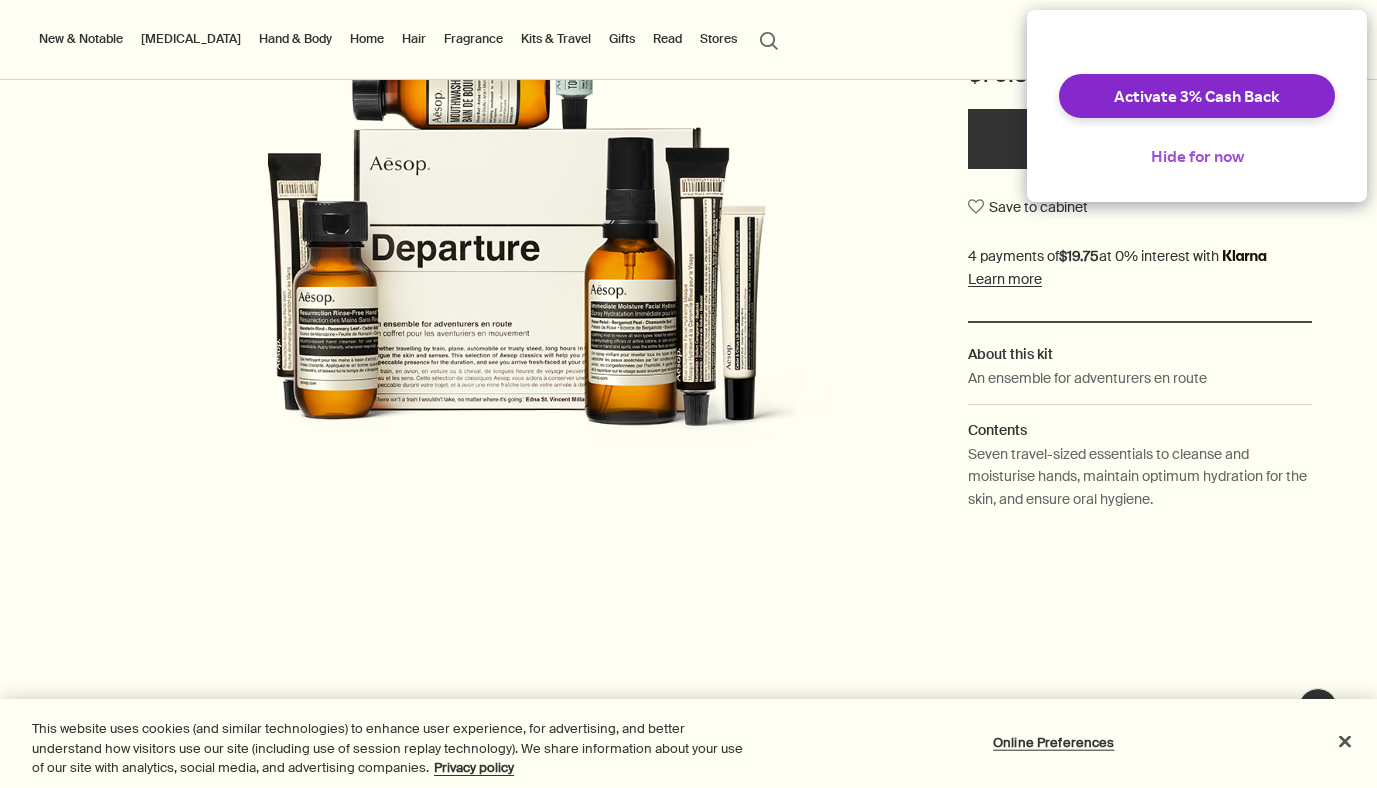click on "Hide for now" at bounding box center (1197, 156) 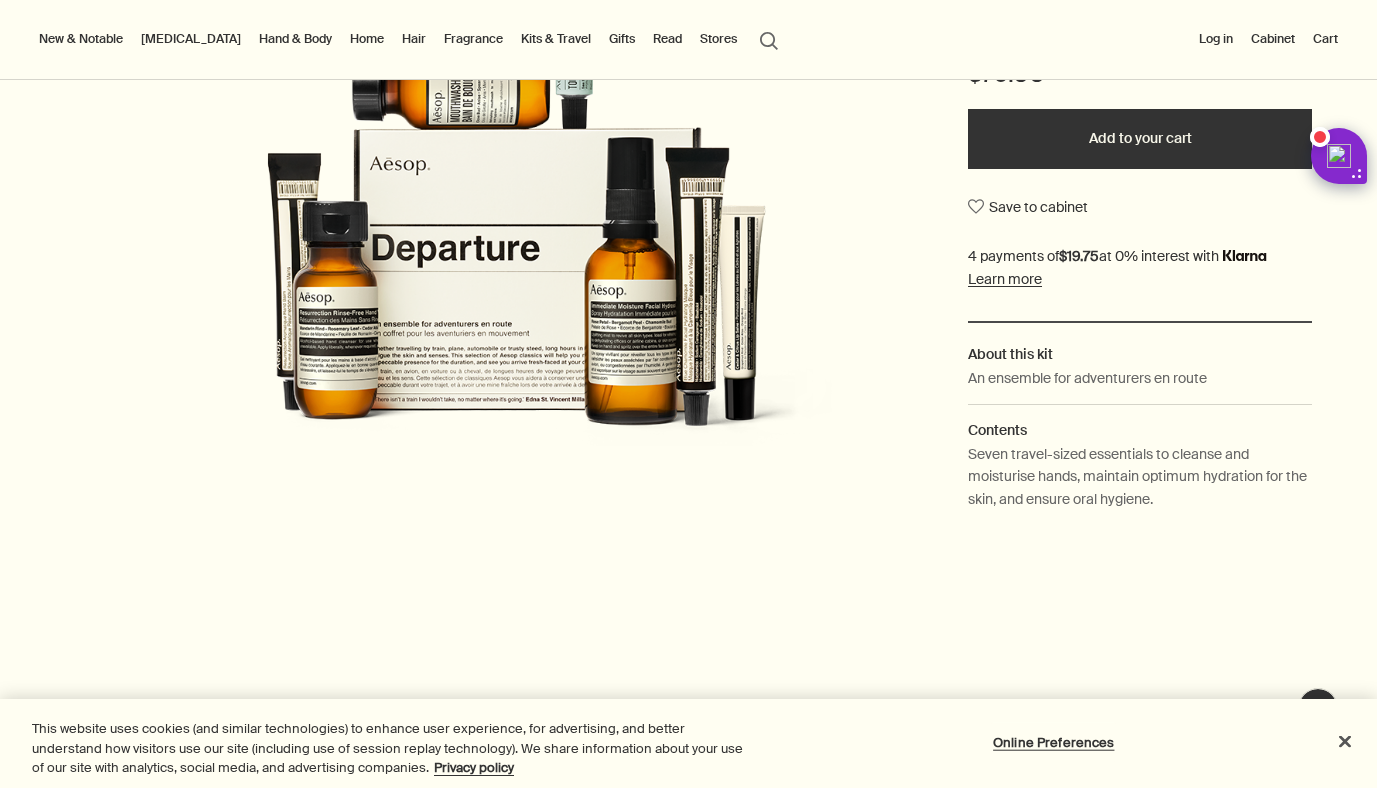 click at bounding box center (688, 788) 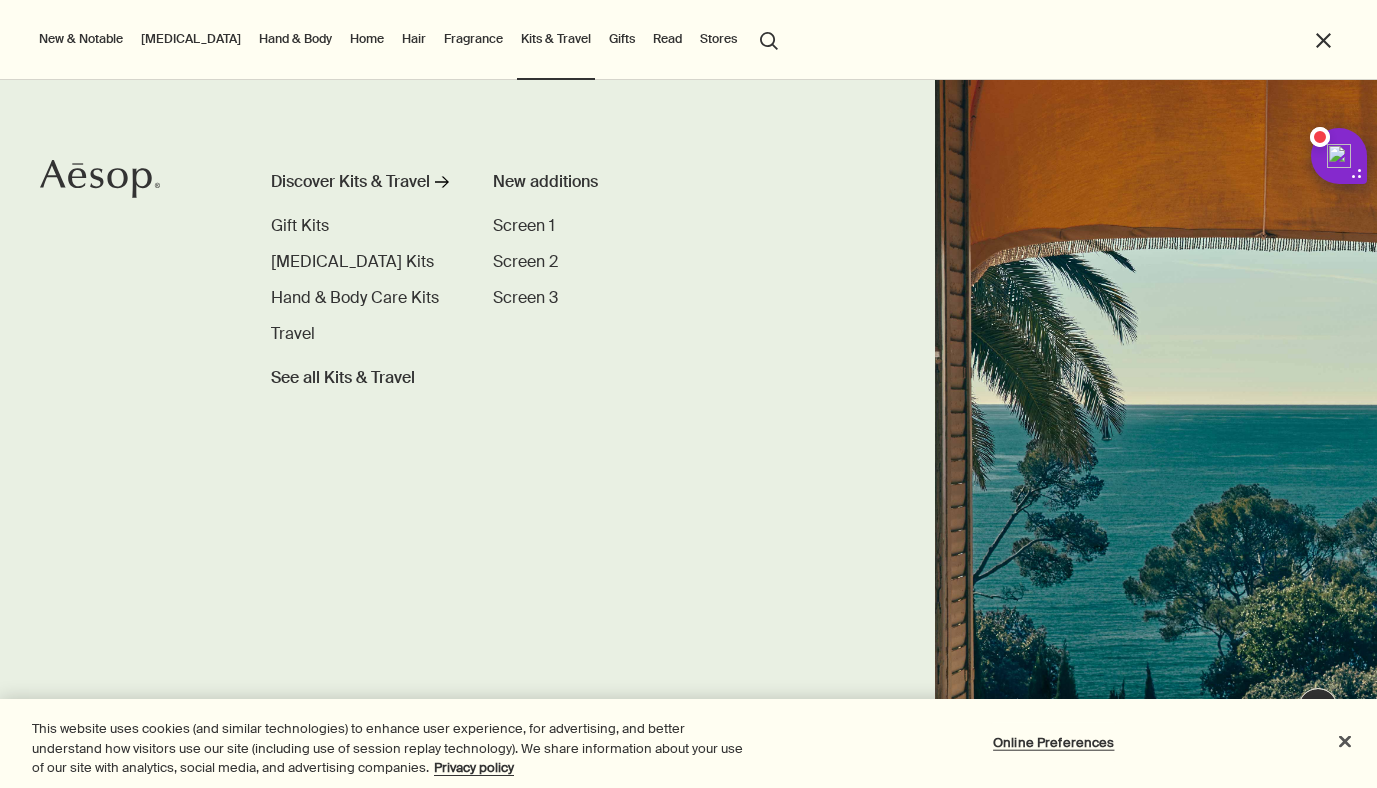 click on "Discover Kits & Travel   rightArrow Gift Kits Skin Care Kits Hand & Body Care Kits Travel See all Kits & Travel" at bounding box center [361, 280] 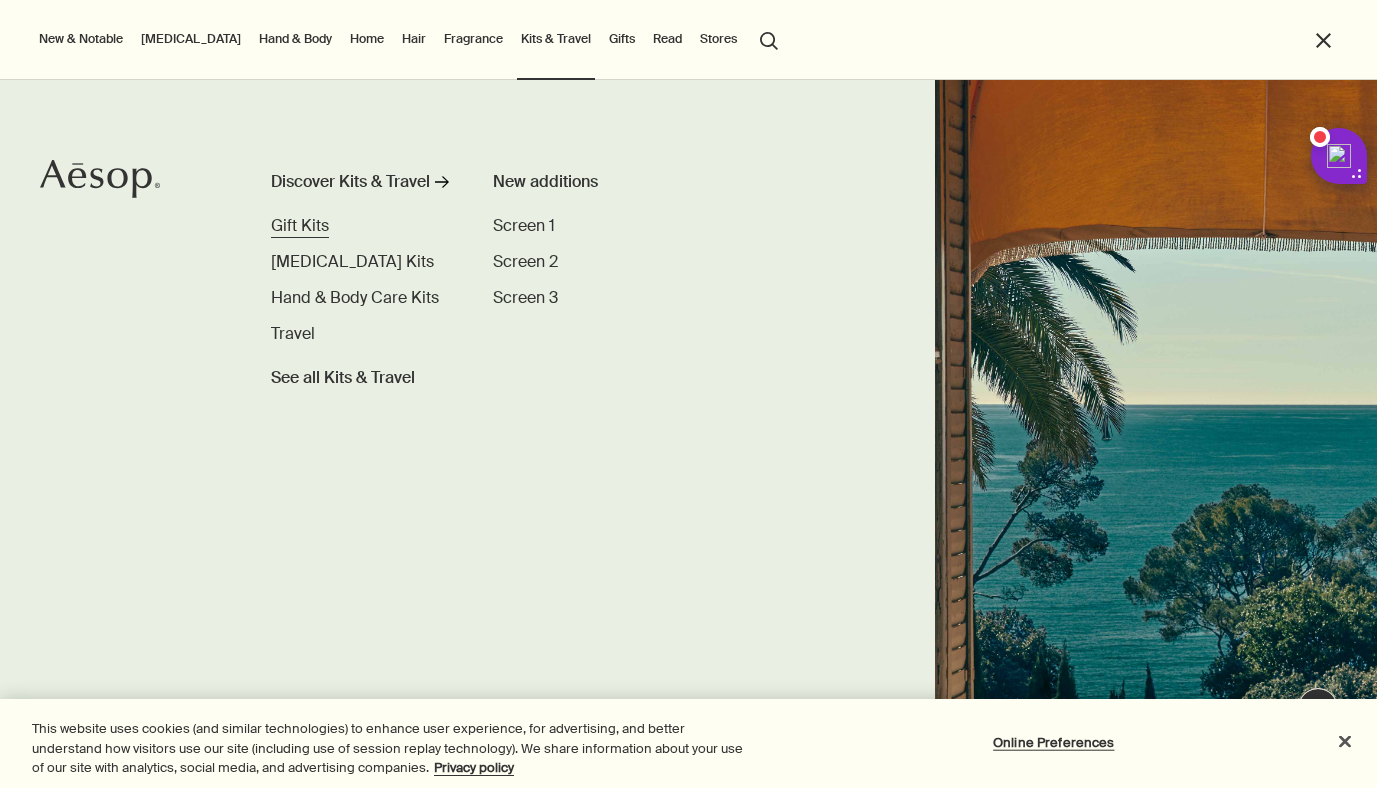 click on "Gift Kits" at bounding box center [300, 225] 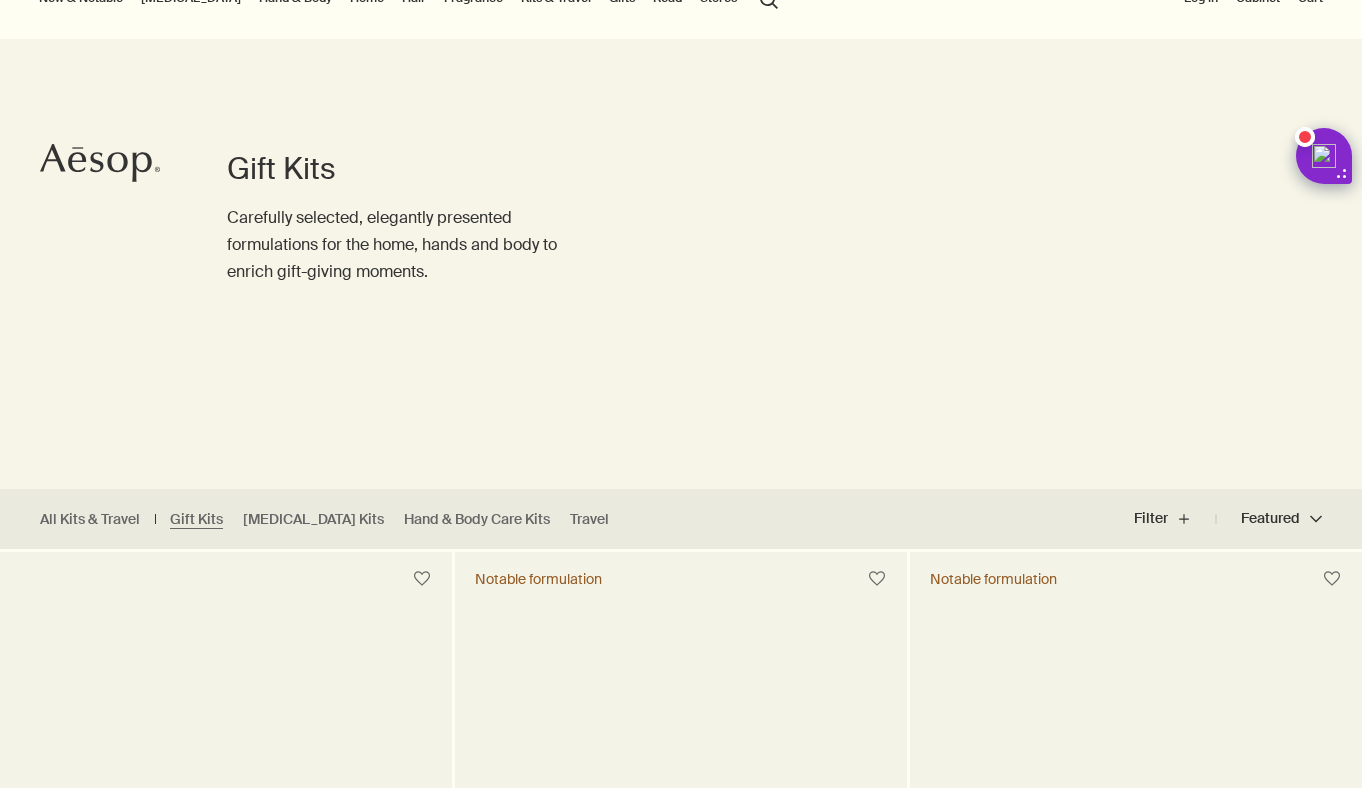 scroll, scrollTop: 0, scrollLeft: 0, axis: both 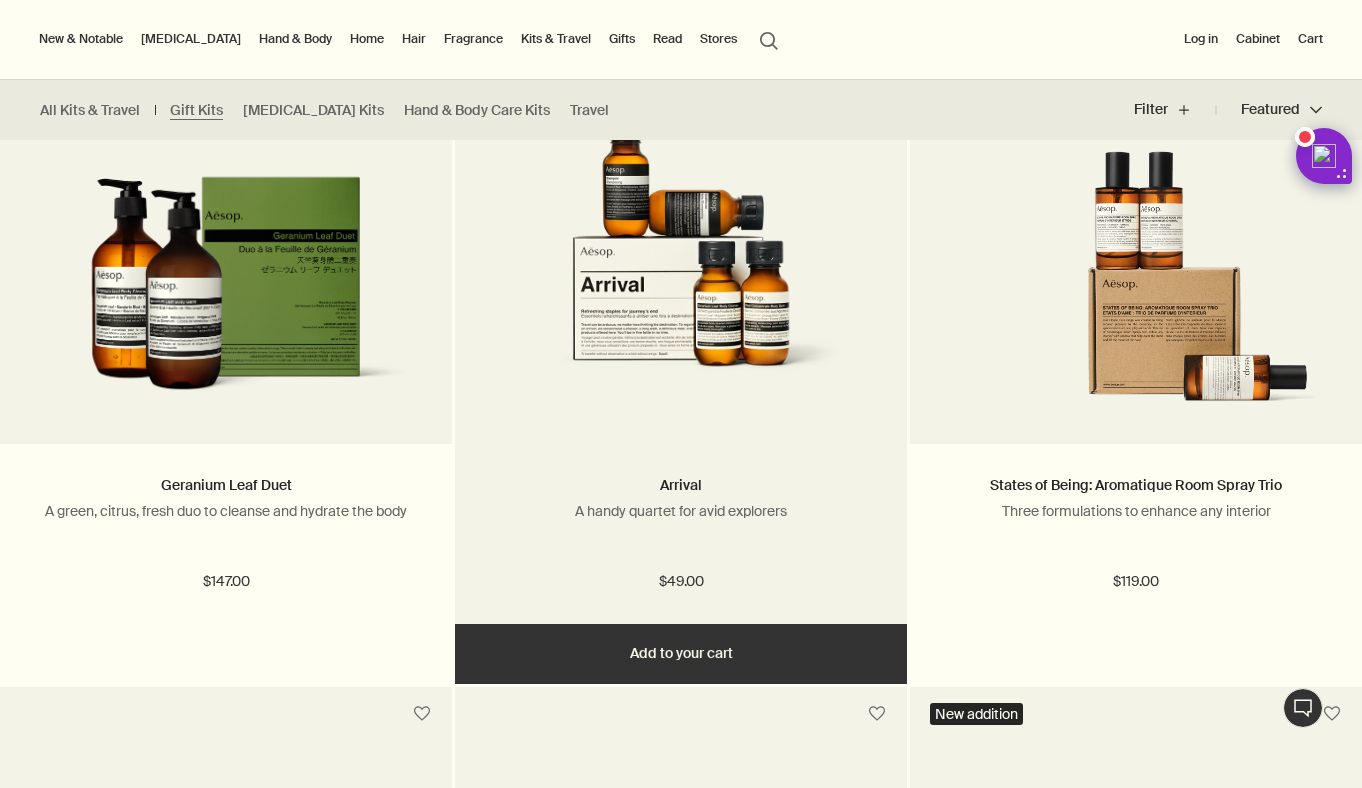 click at bounding box center [681, 243] 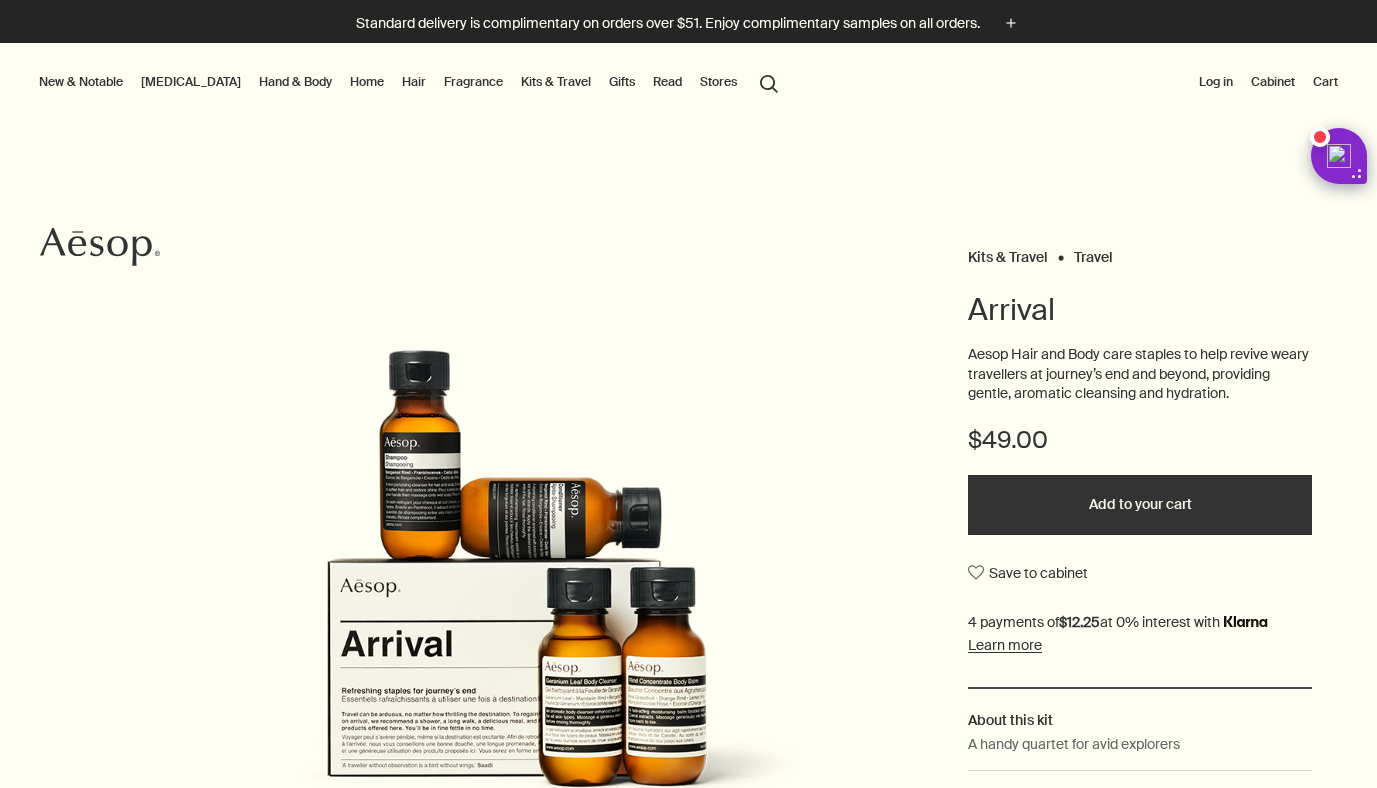 scroll, scrollTop: 0, scrollLeft: 0, axis: both 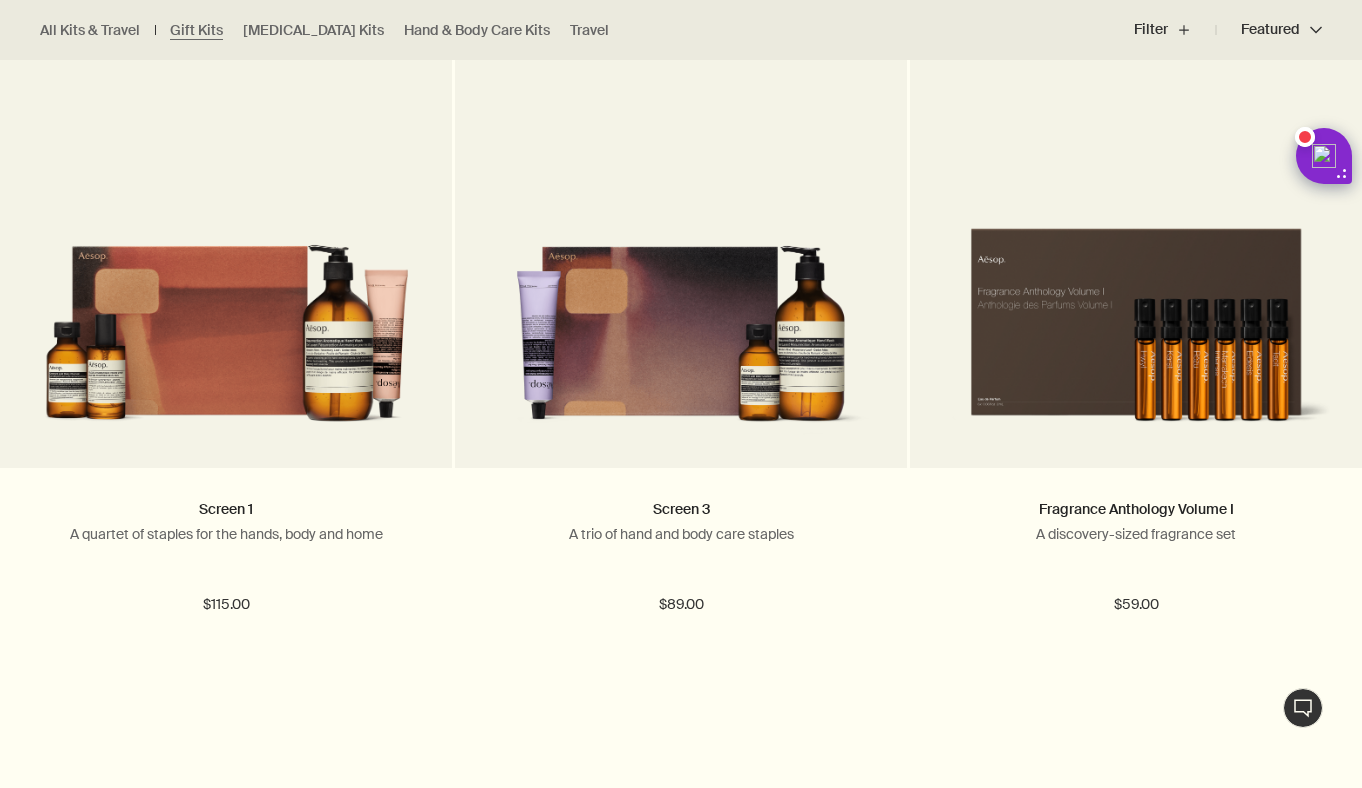 click at bounding box center (681, -1227) 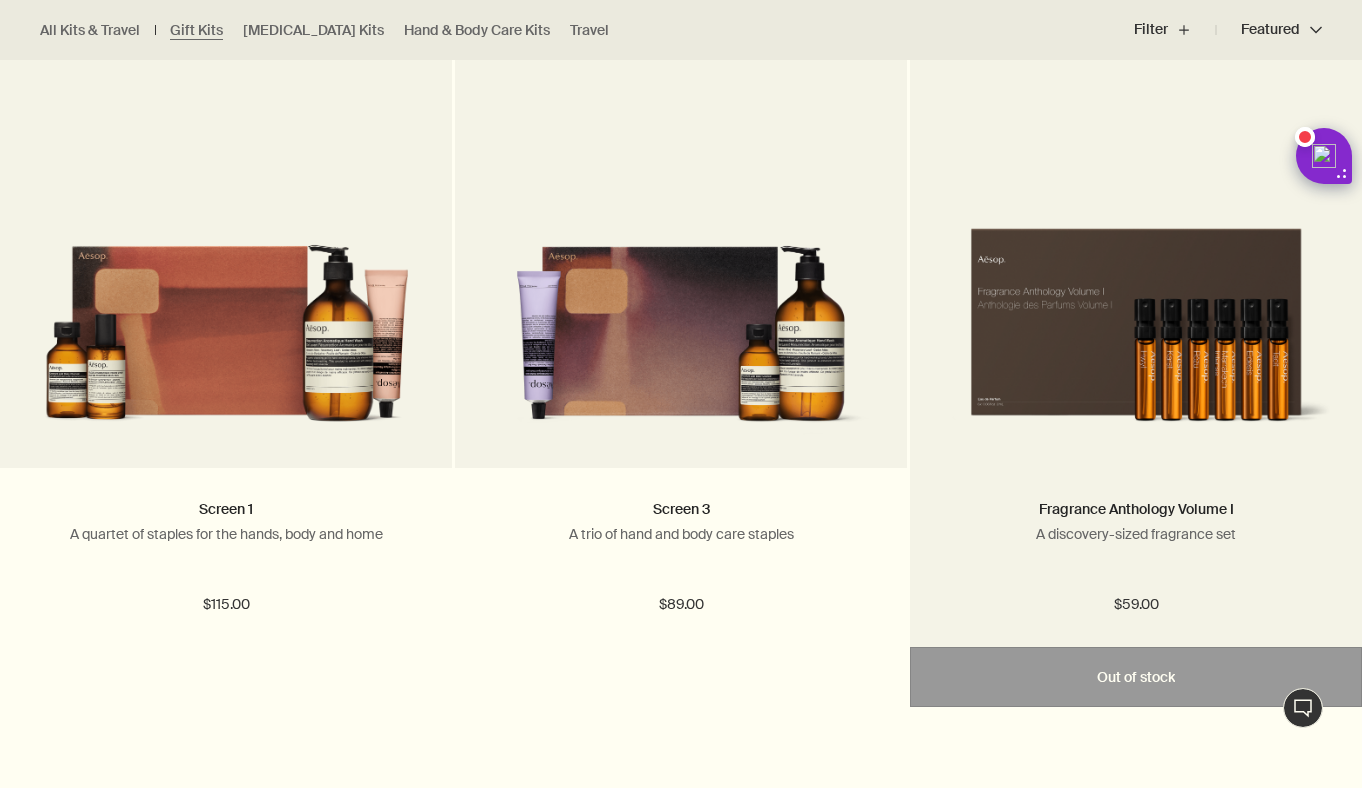click at bounding box center (1136, 319) 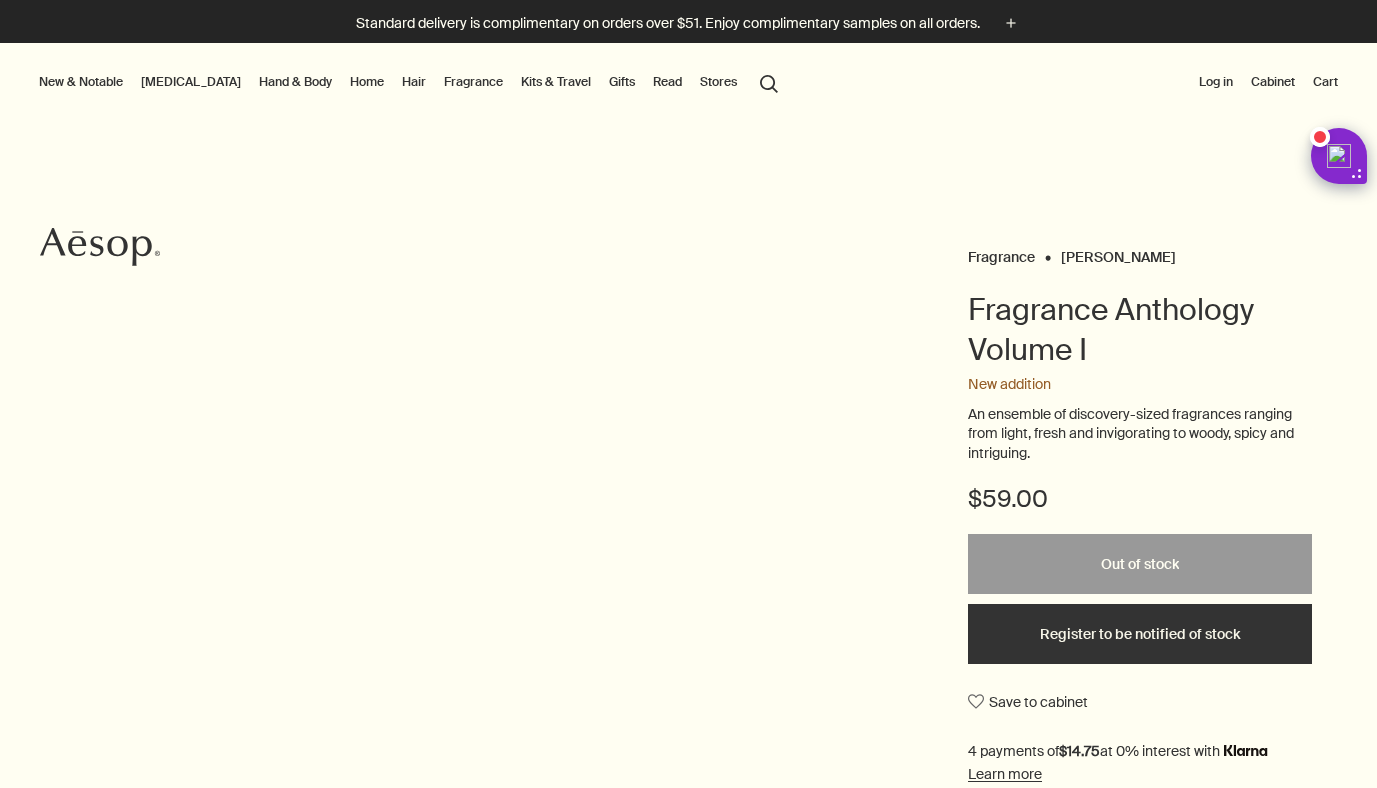 scroll, scrollTop: 0, scrollLeft: 0, axis: both 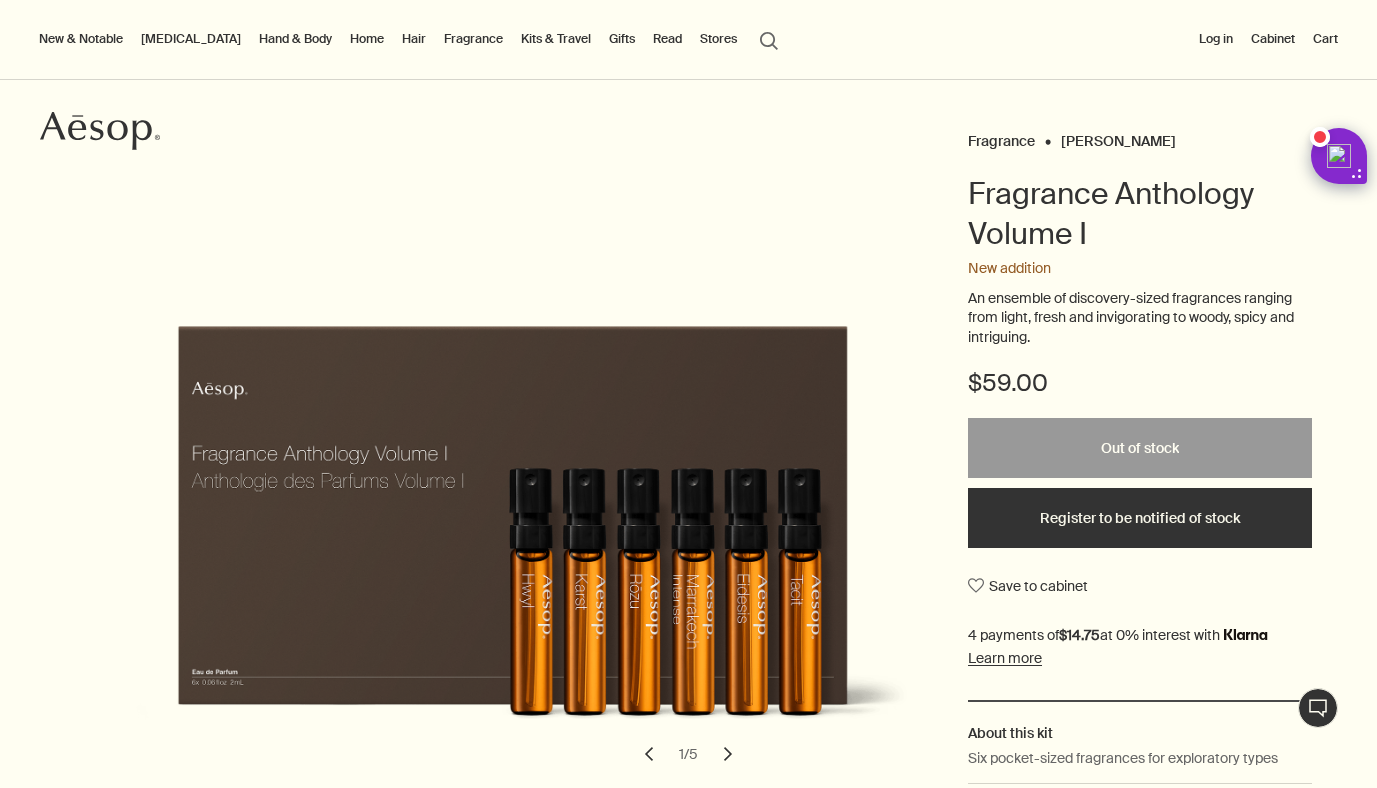 click on "Register to be notified of stock" at bounding box center (1140, 518) 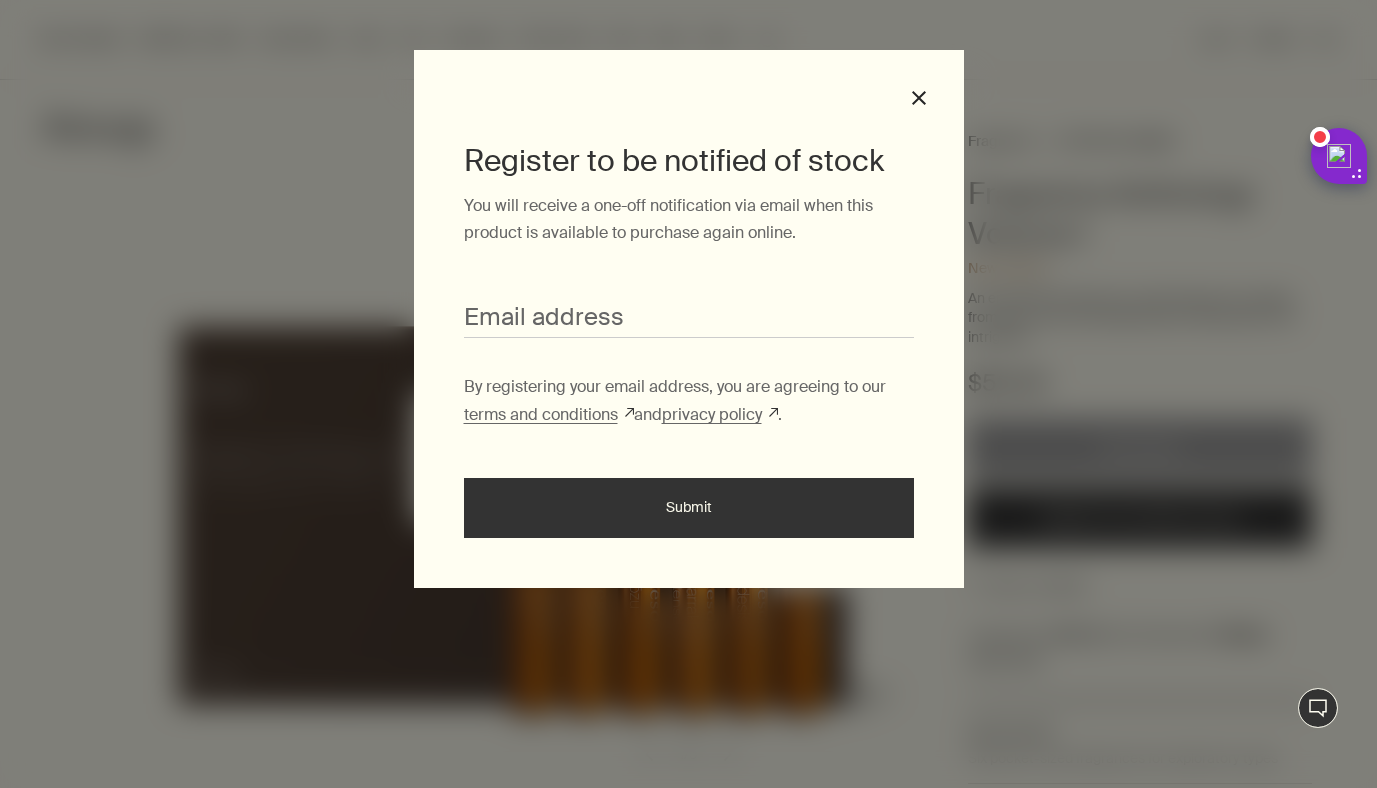 click on "Email address" at bounding box center (689, 319) 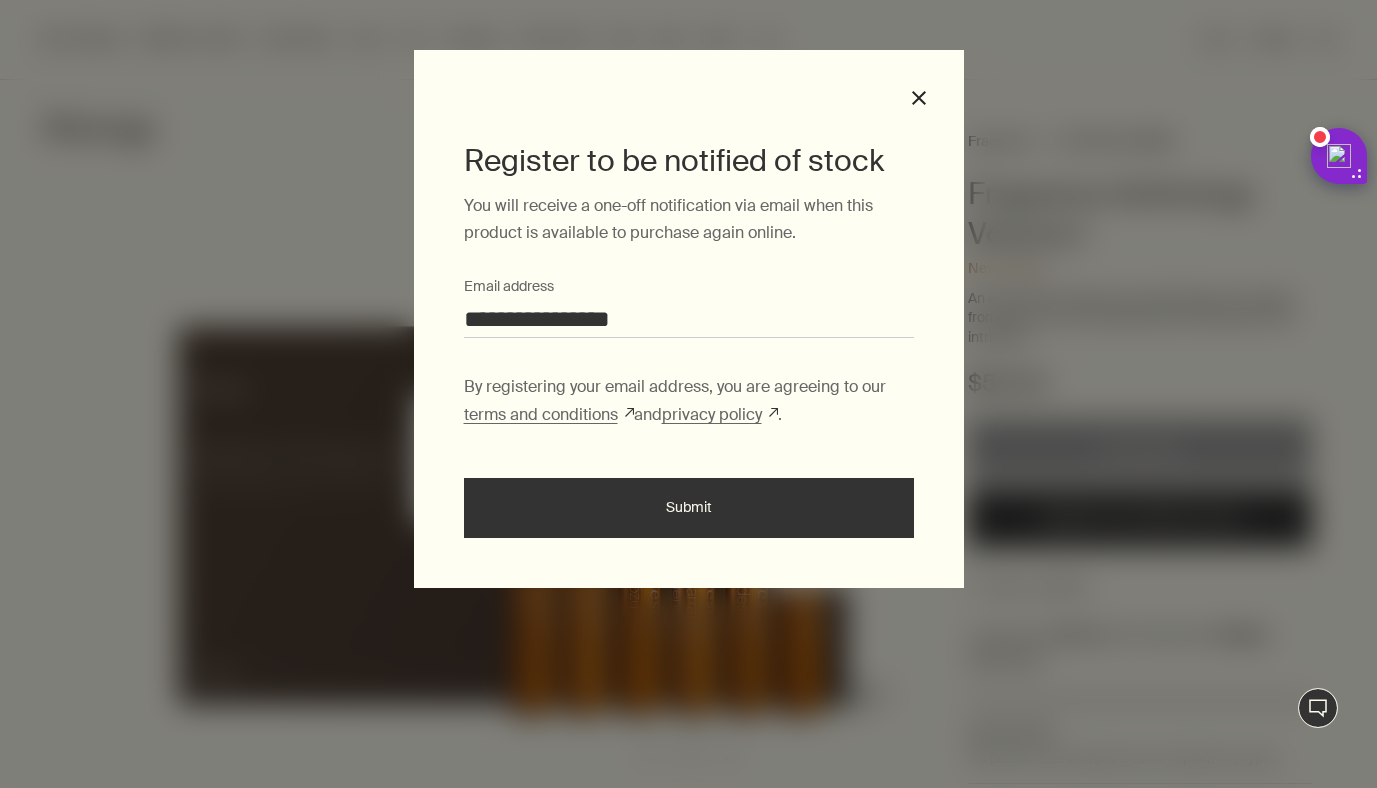 click on "Submit" at bounding box center [689, 508] 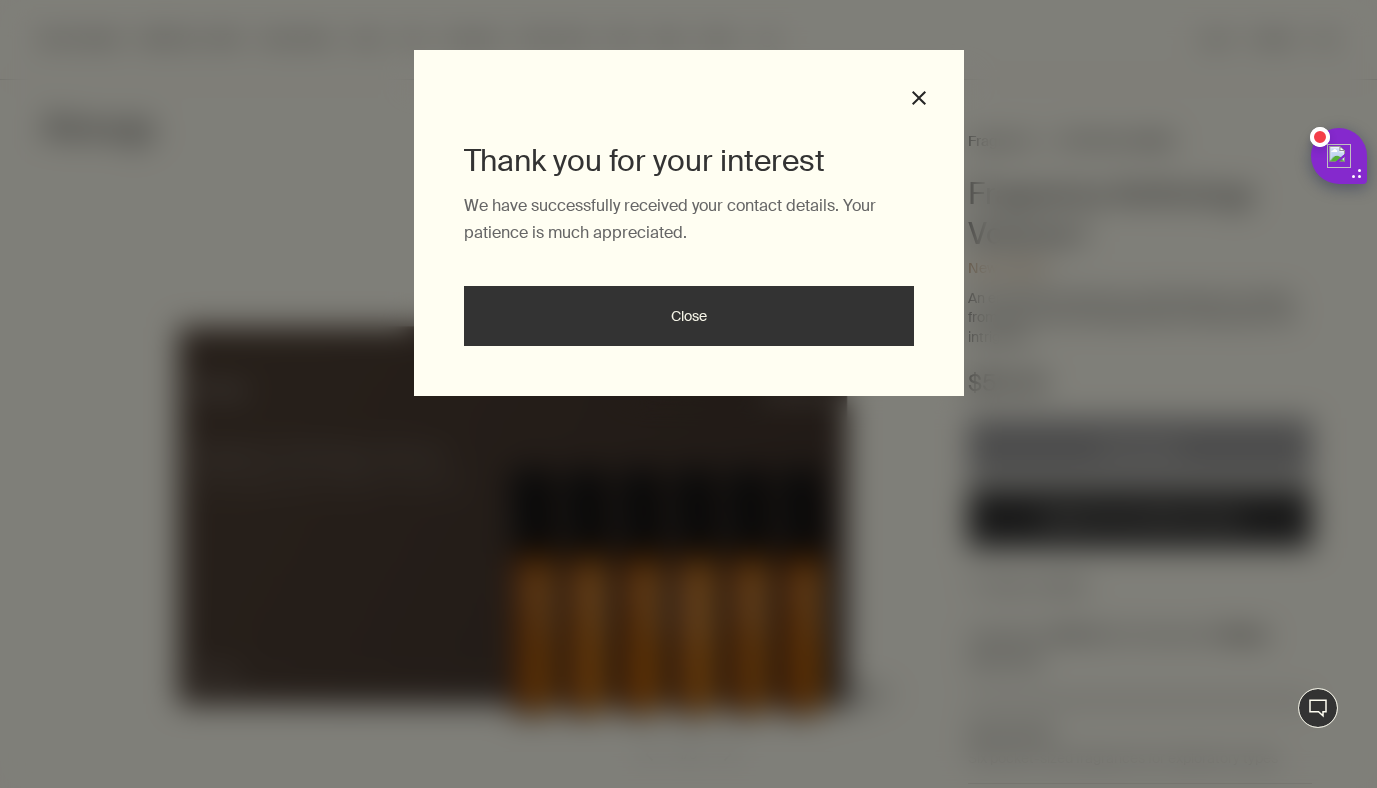 click on "Thank you for your interest We have successfully received your contact details. Your patience is much appreciated. Close close" at bounding box center (689, 223) 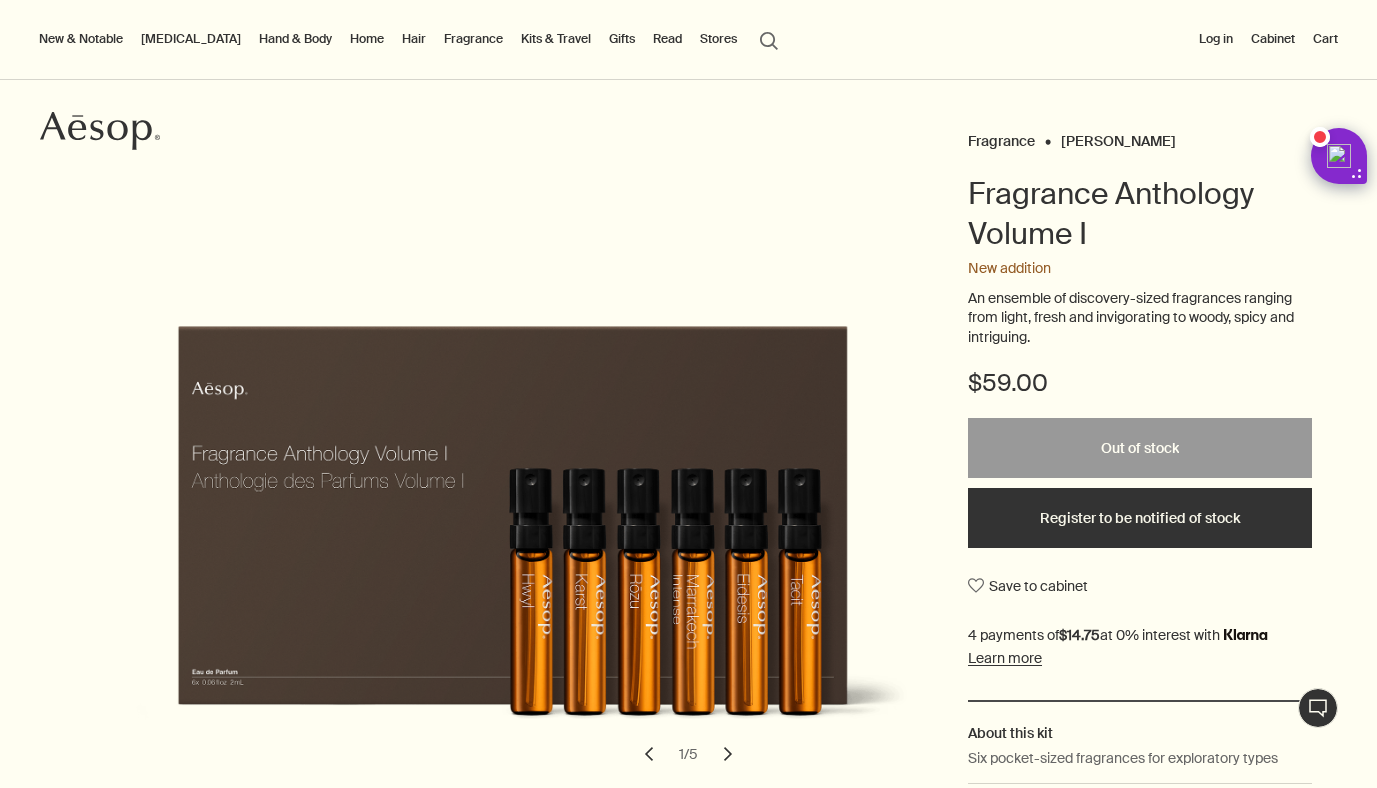 click at bounding box center (688, 788) 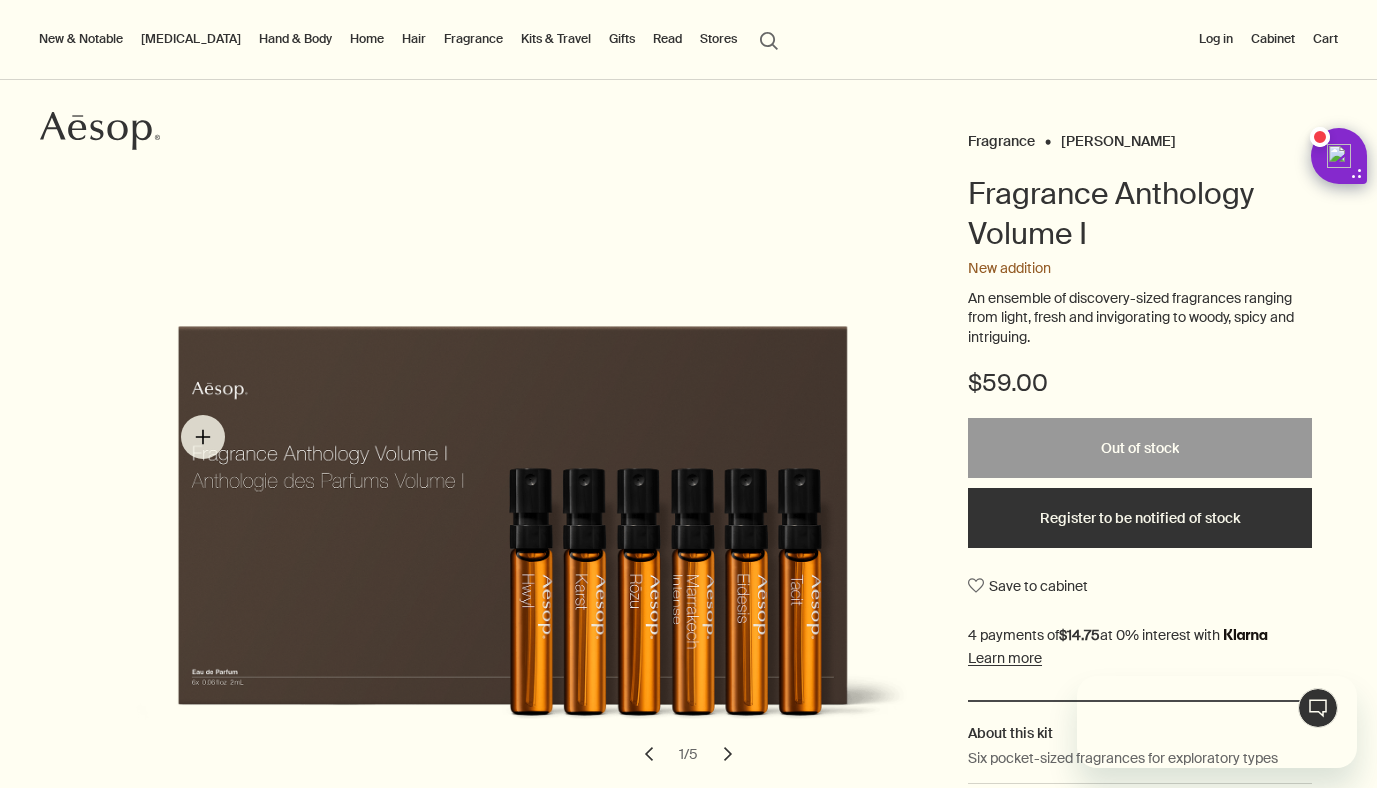 scroll, scrollTop: 0, scrollLeft: 0, axis: both 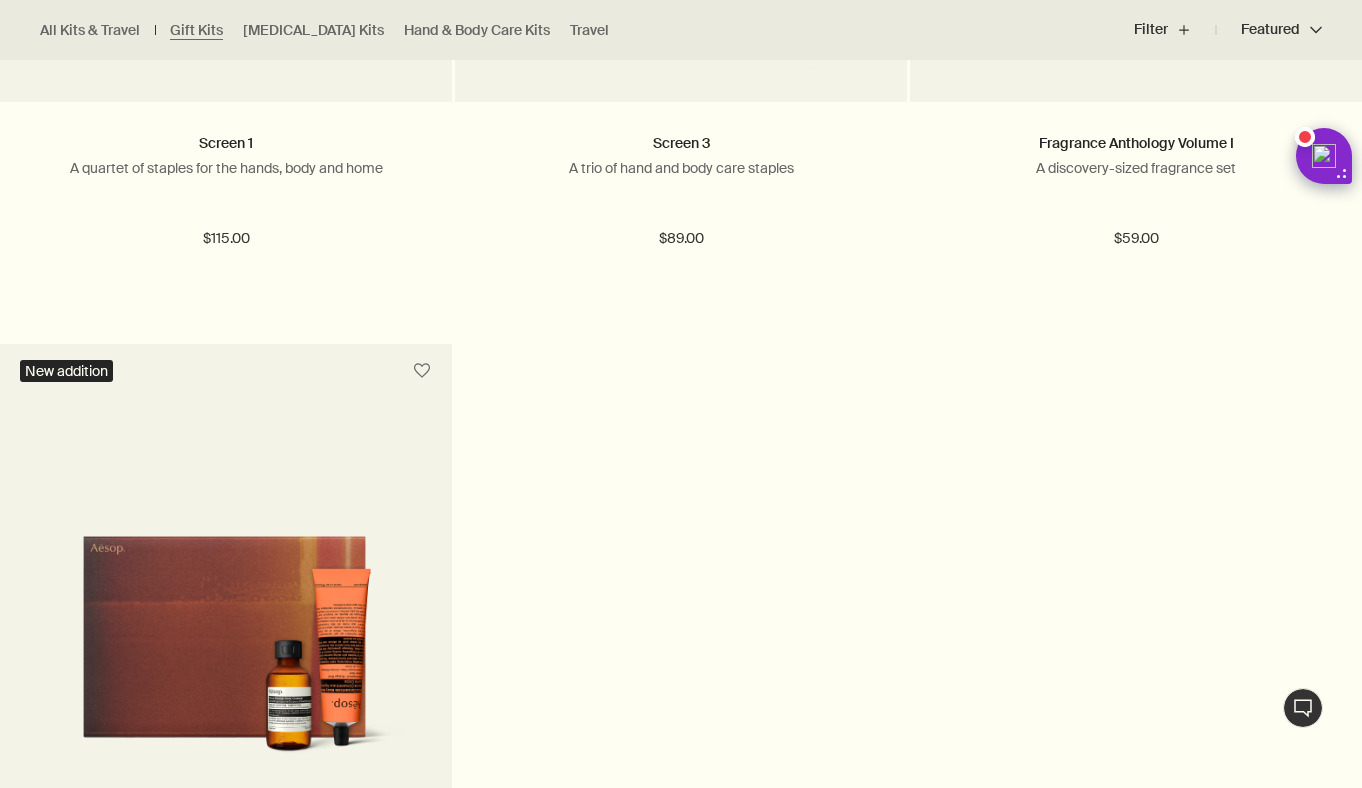 click at bounding box center (681, -1593) 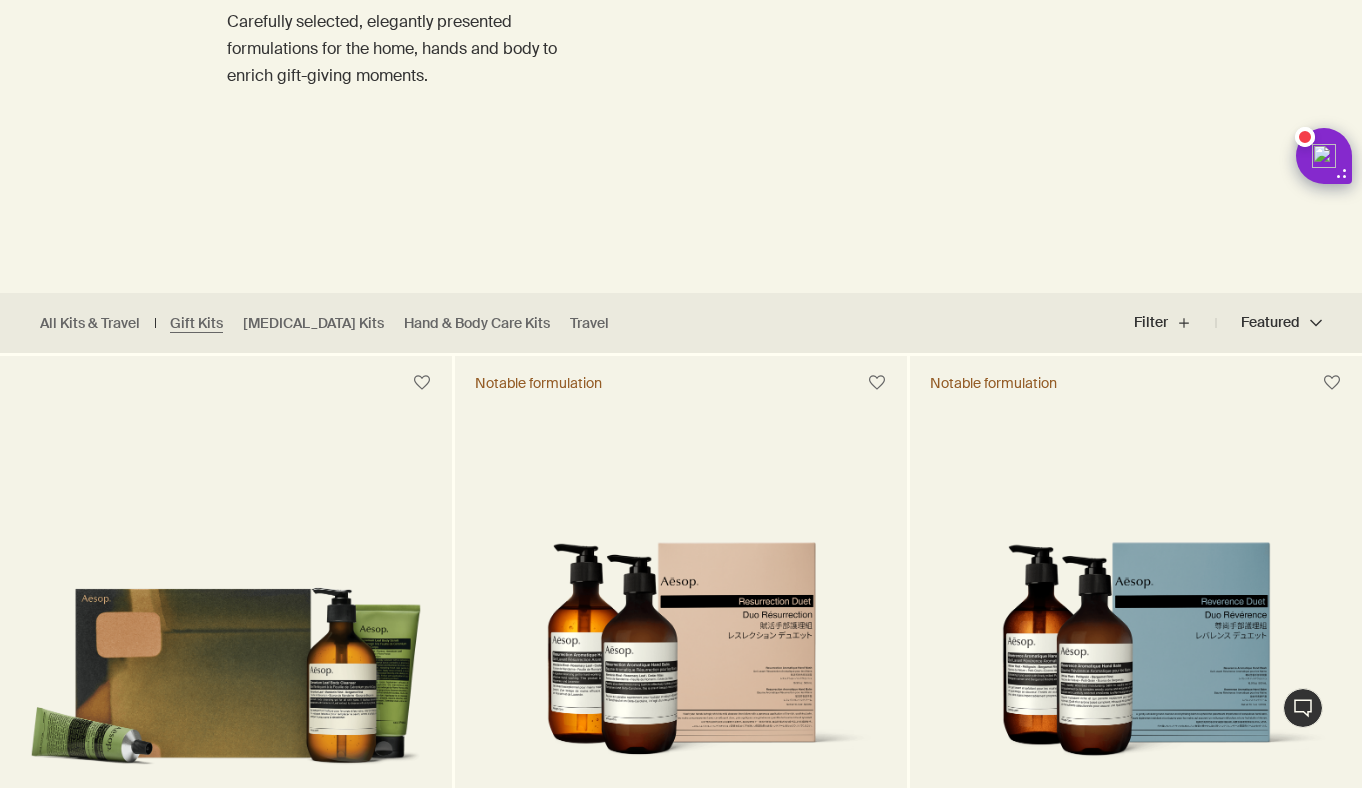 scroll, scrollTop: 393, scrollLeft: 0, axis: vertical 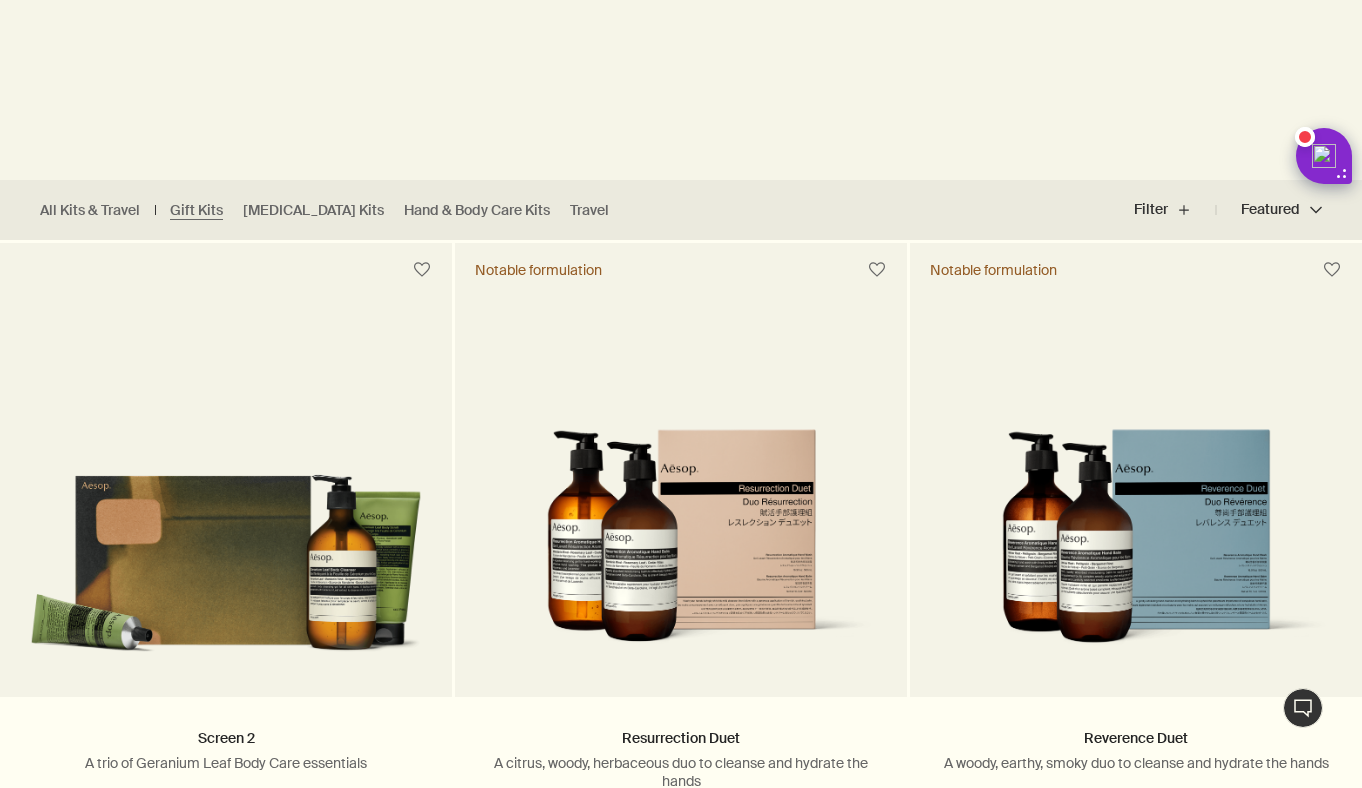 click on "Travel" at bounding box center [609, 210] 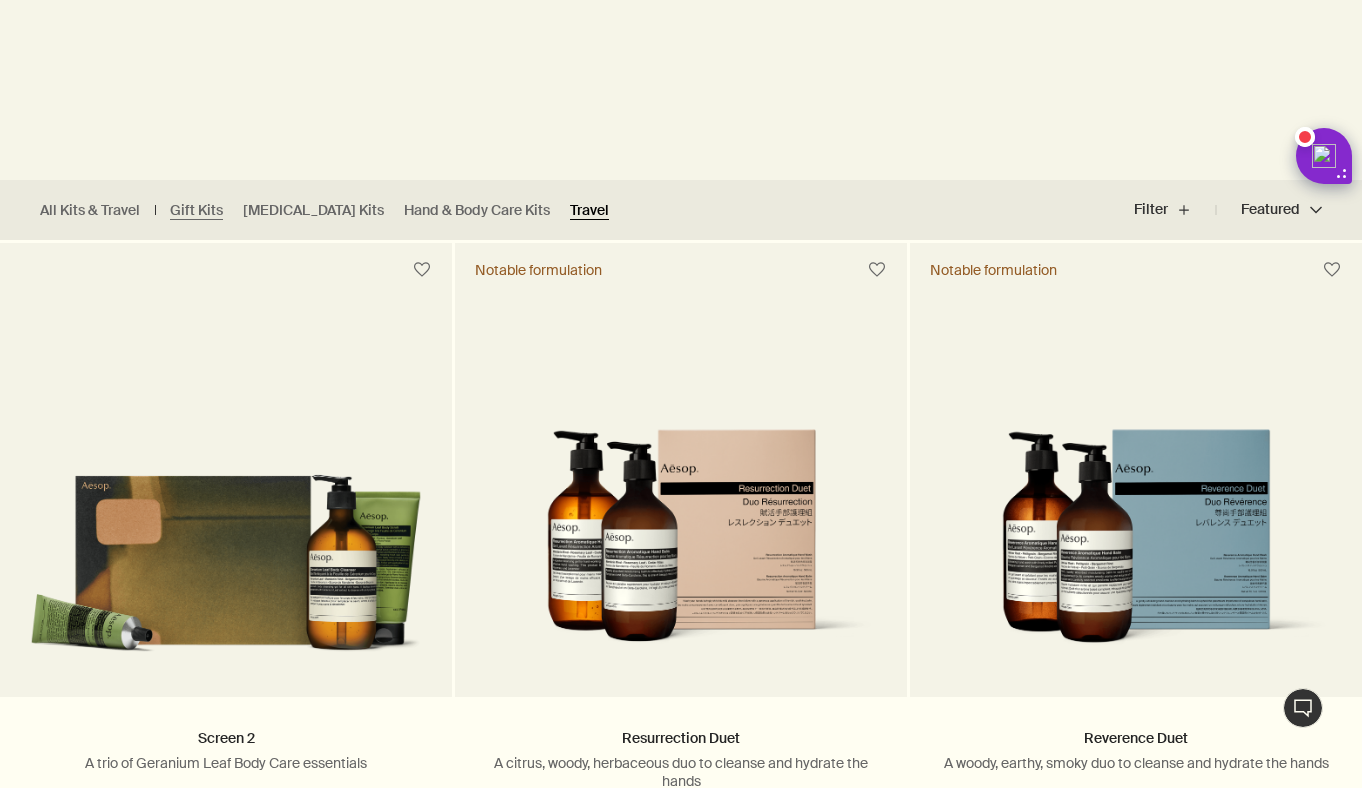 click on "Travel" at bounding box center [589, 210] 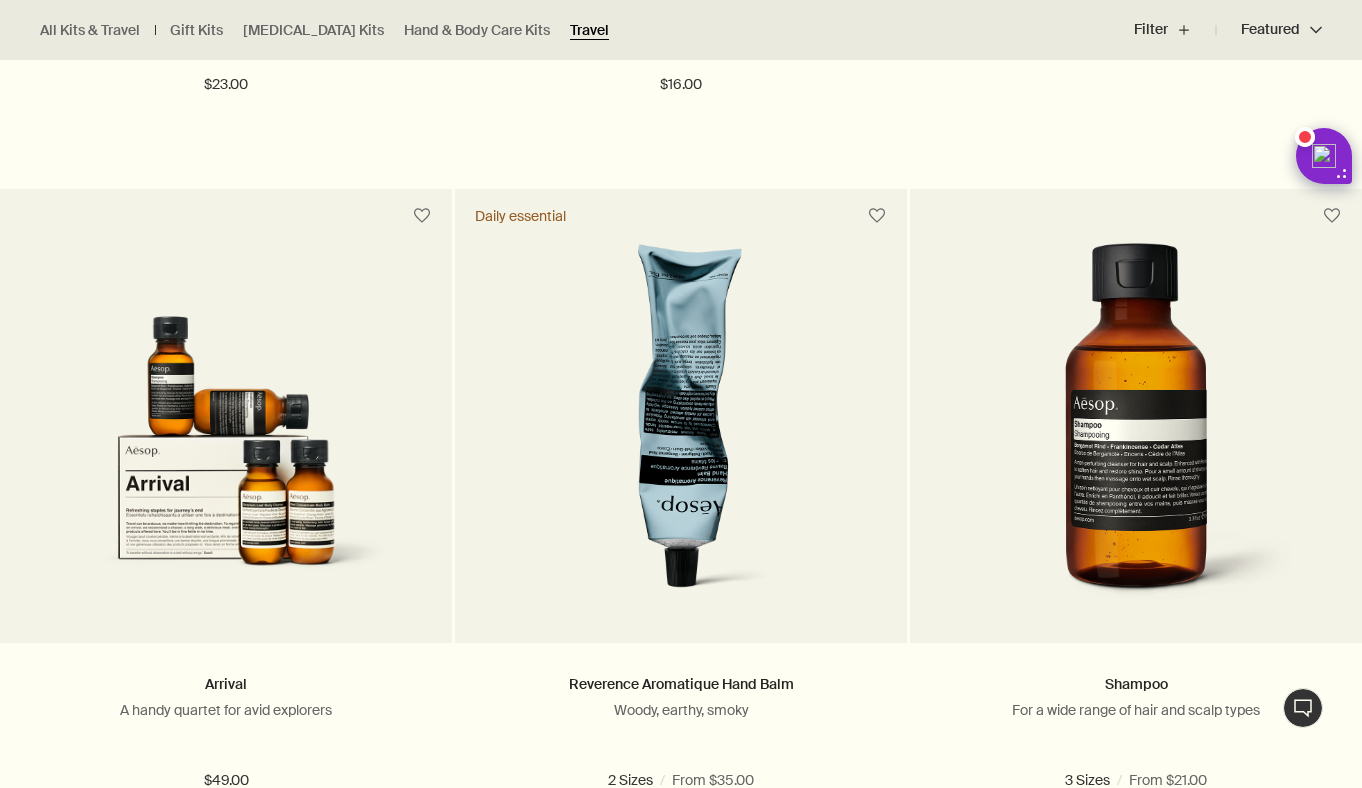 scroll, scrollTop: 2869, scrollLeft: 0, axis: vertical 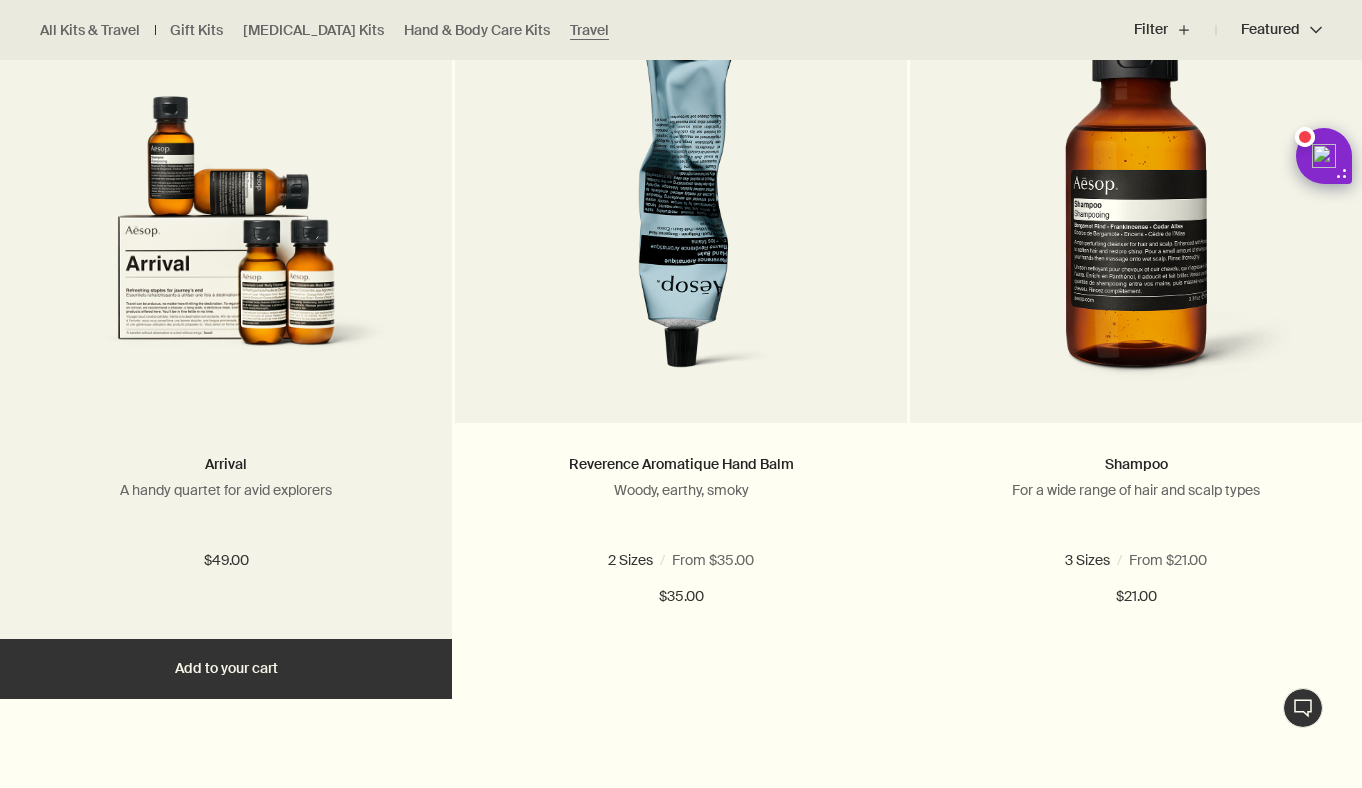 click at bounding box center (226, 222) 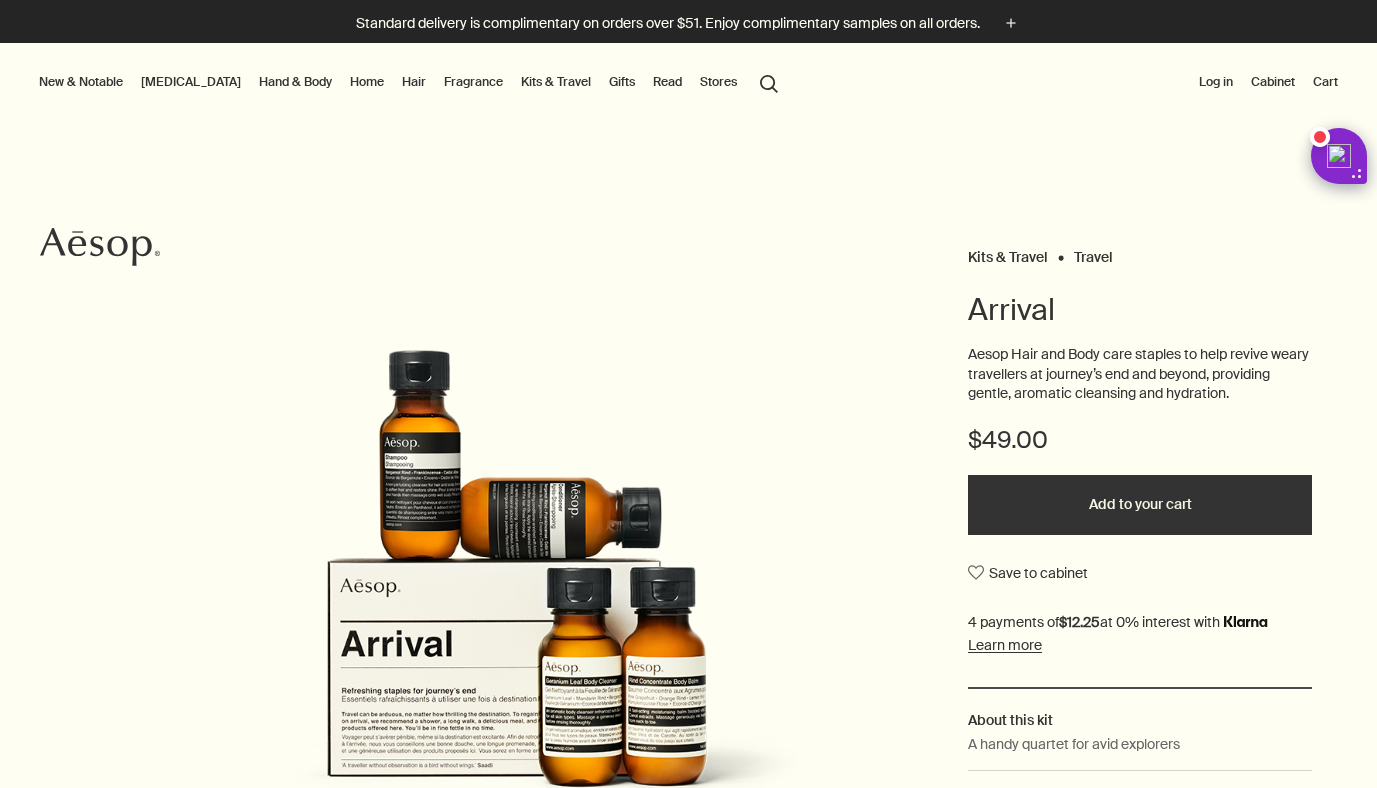 scroll, scrollTop: 0, scrollLeft: 0, axis: both 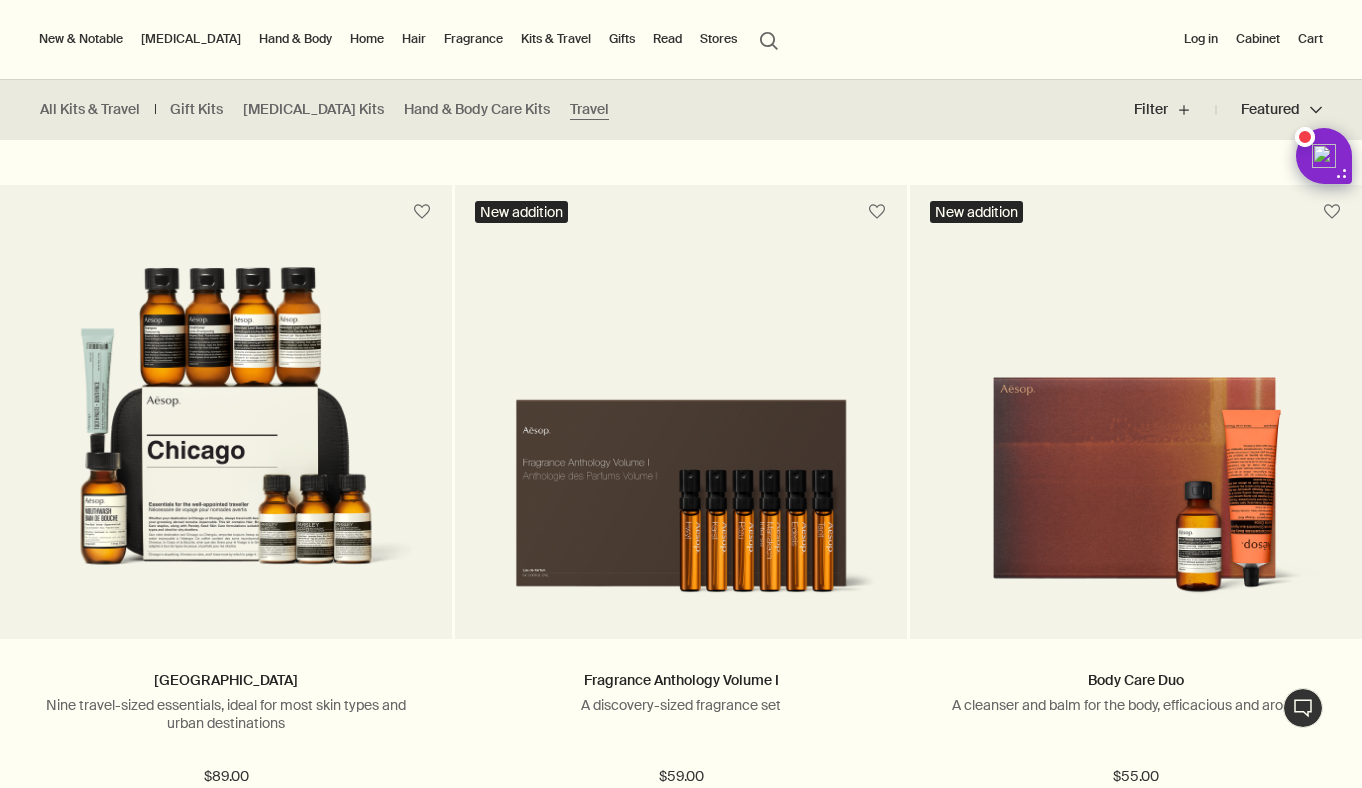 click at bounding box center (681, -3330) 